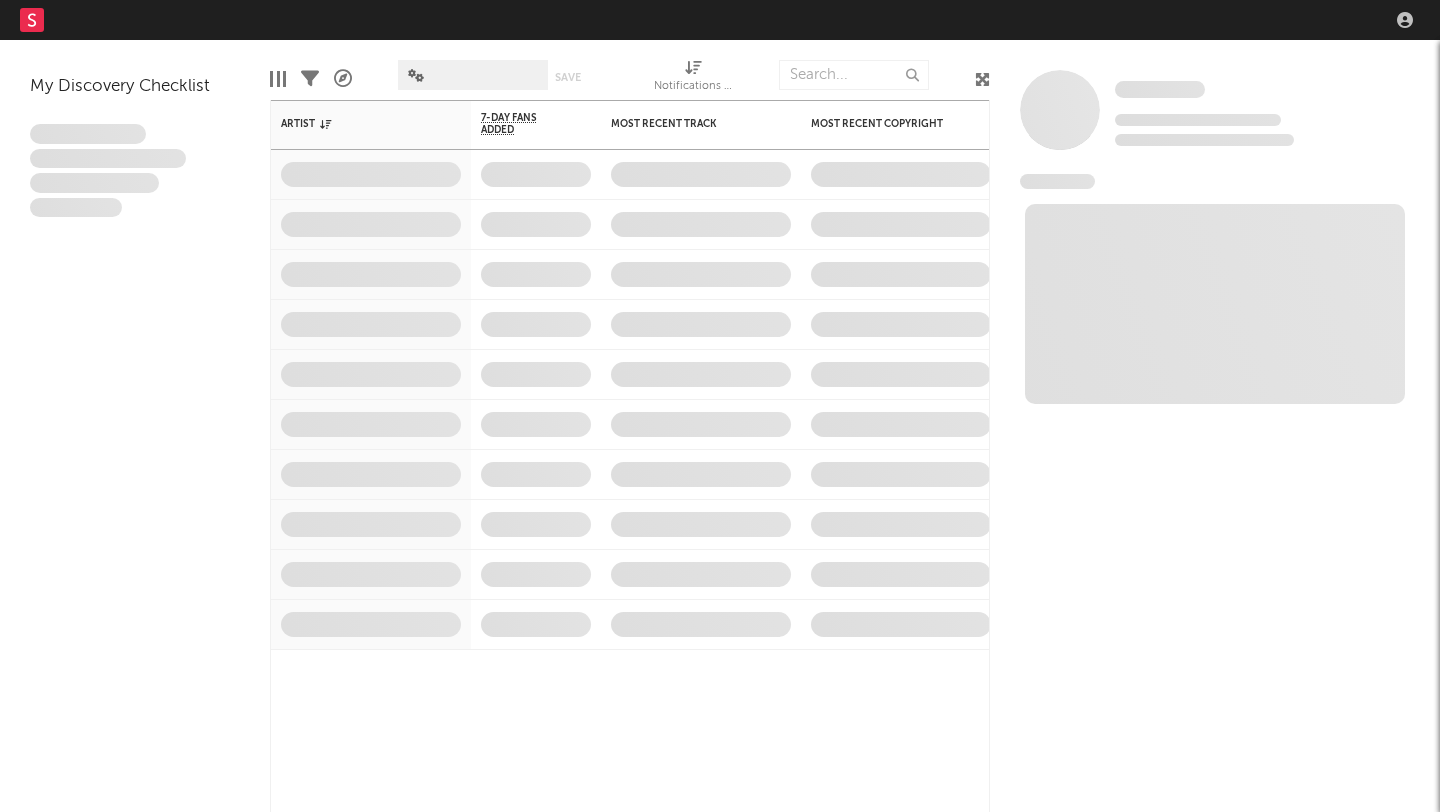 scroll, scrollTop: 0, scrollLeft: 0, axis: both 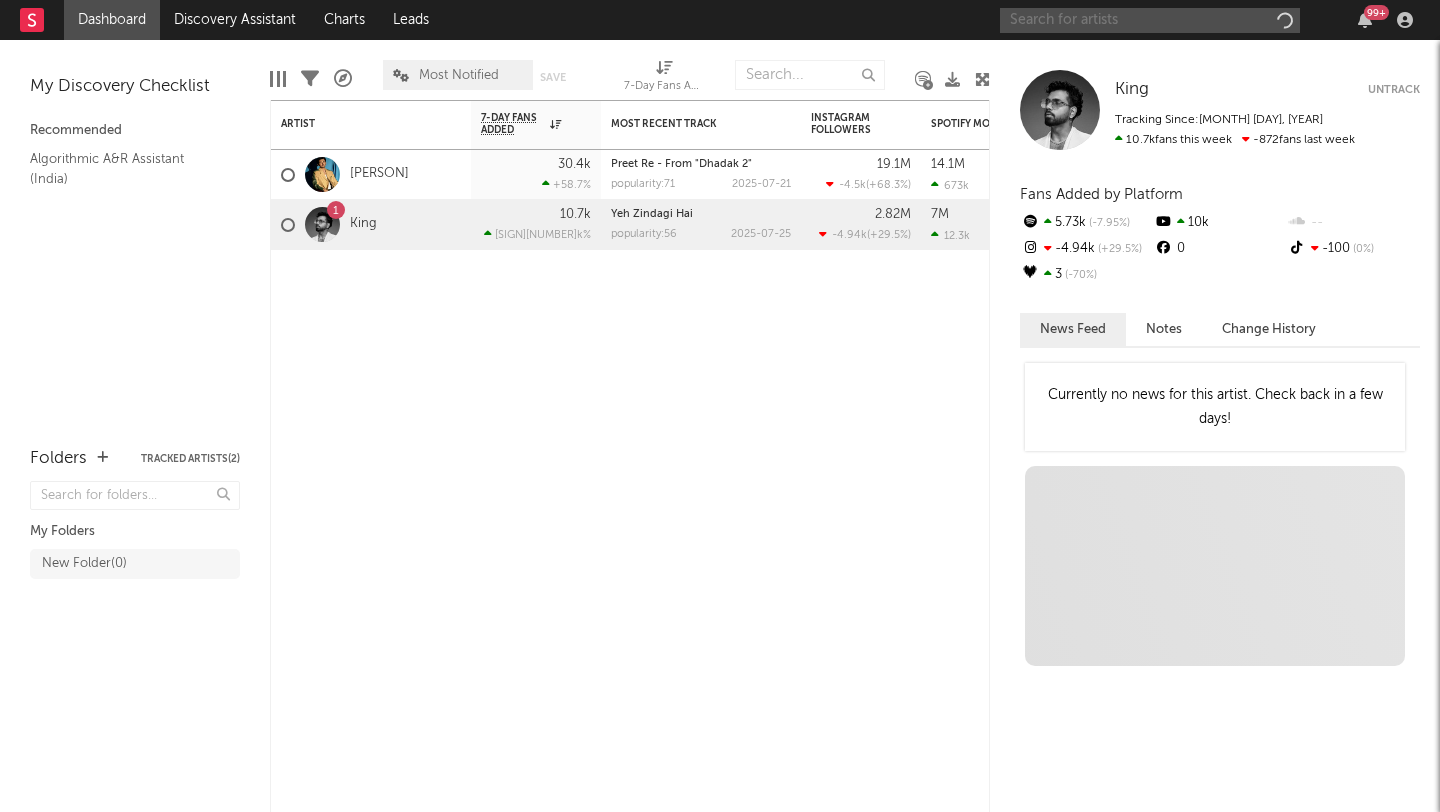 click at bounding box center (1150, 20) 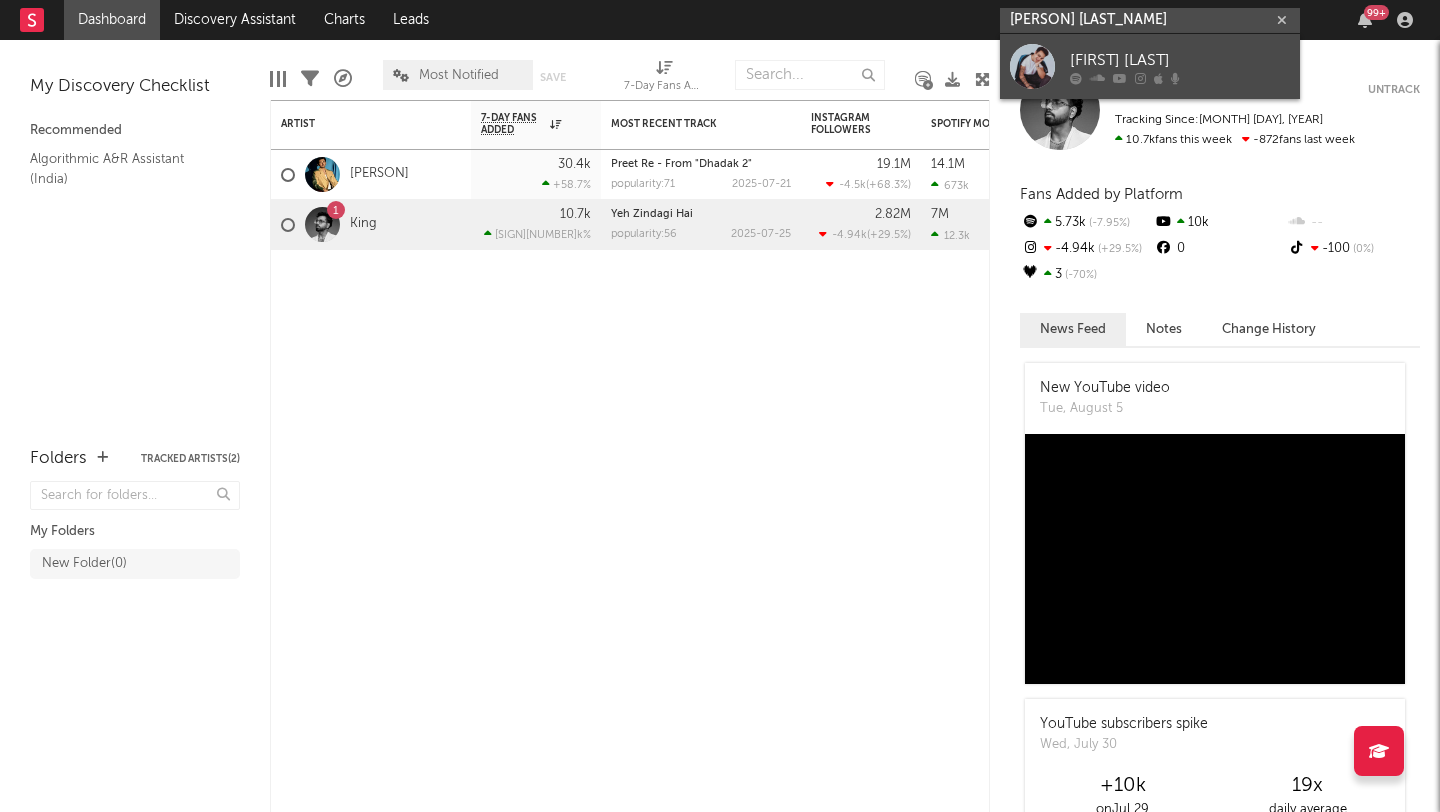 type on "[PERSON] [LAST_NAME]" 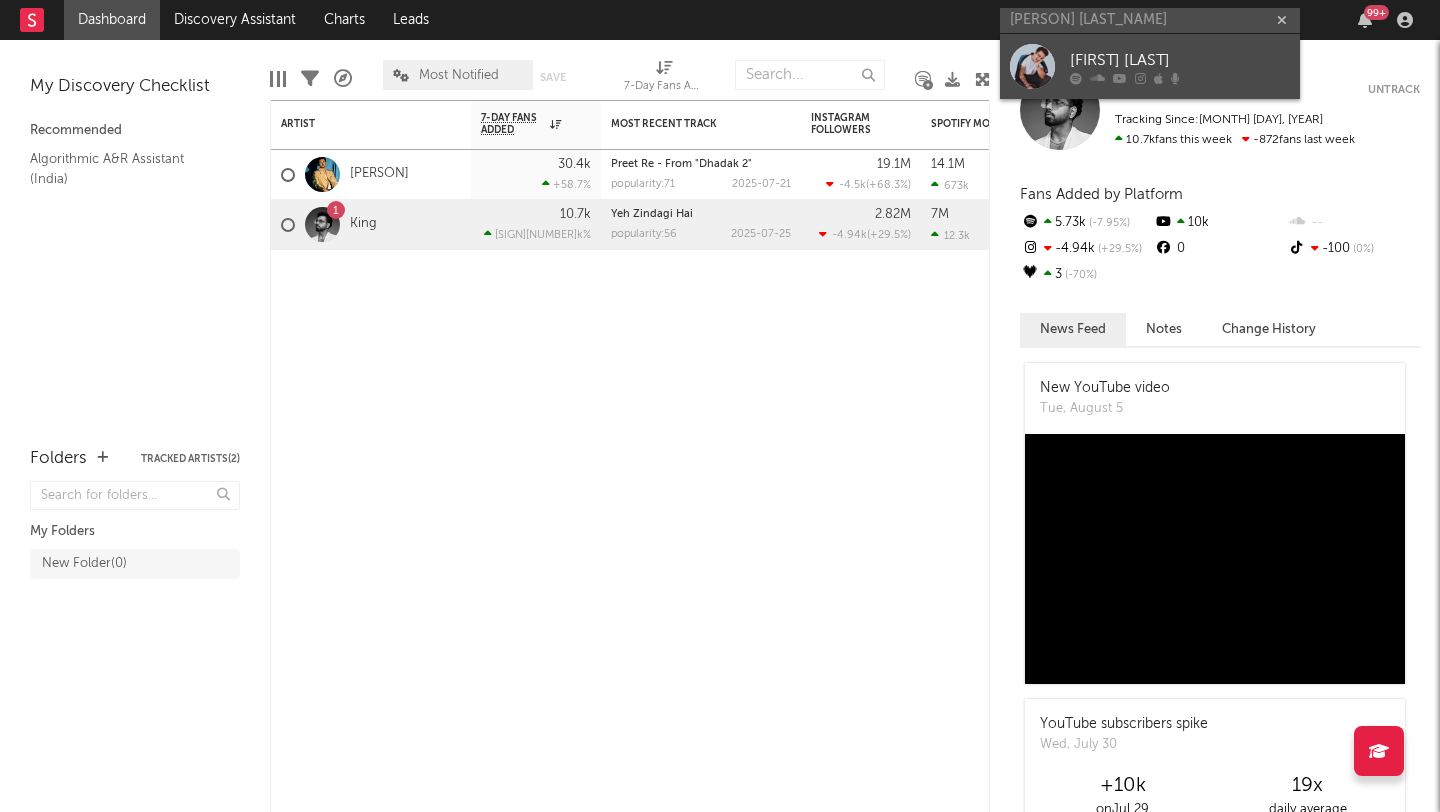 click on "[FIRST] [LAST]" at bounding box center [1180, 60] 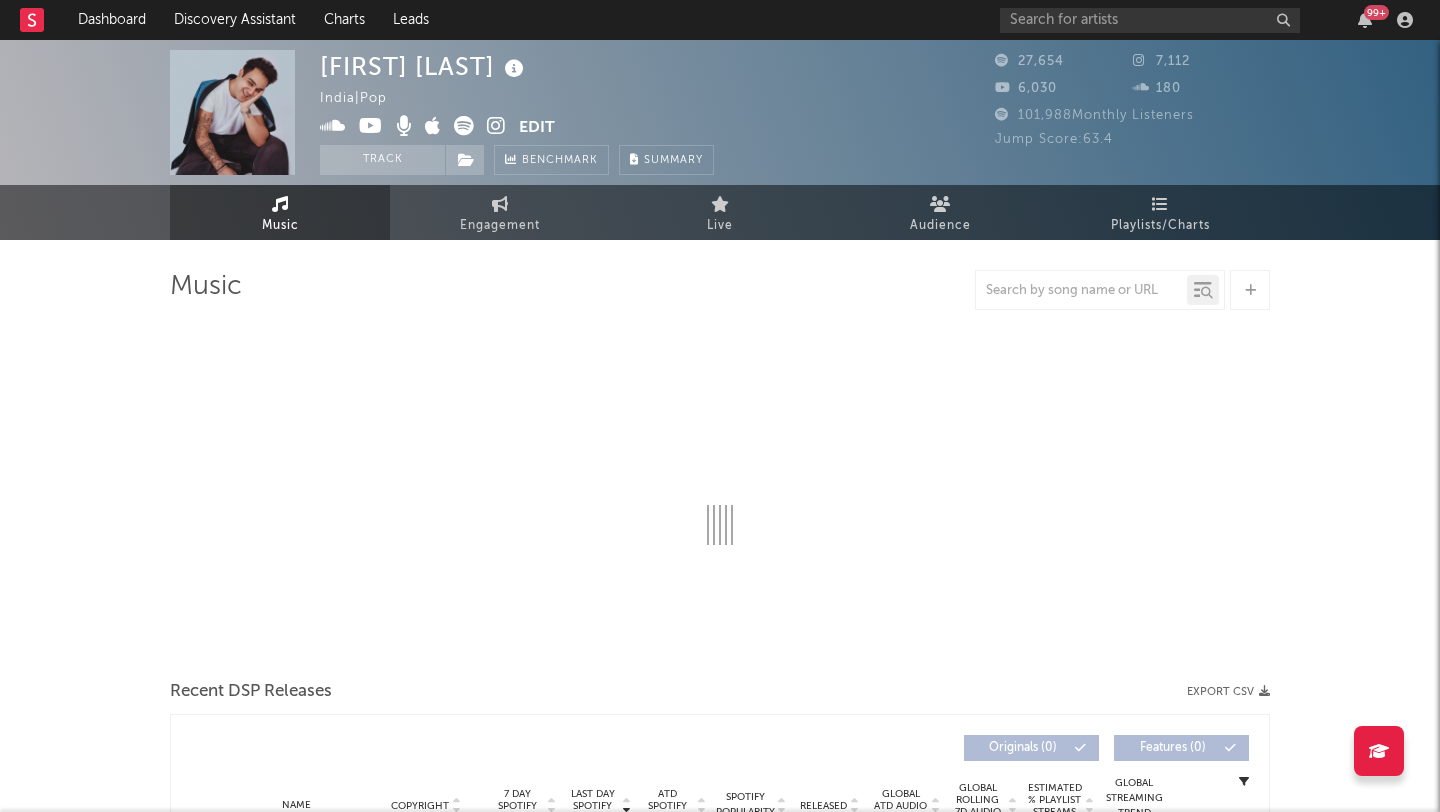 select on "1w" 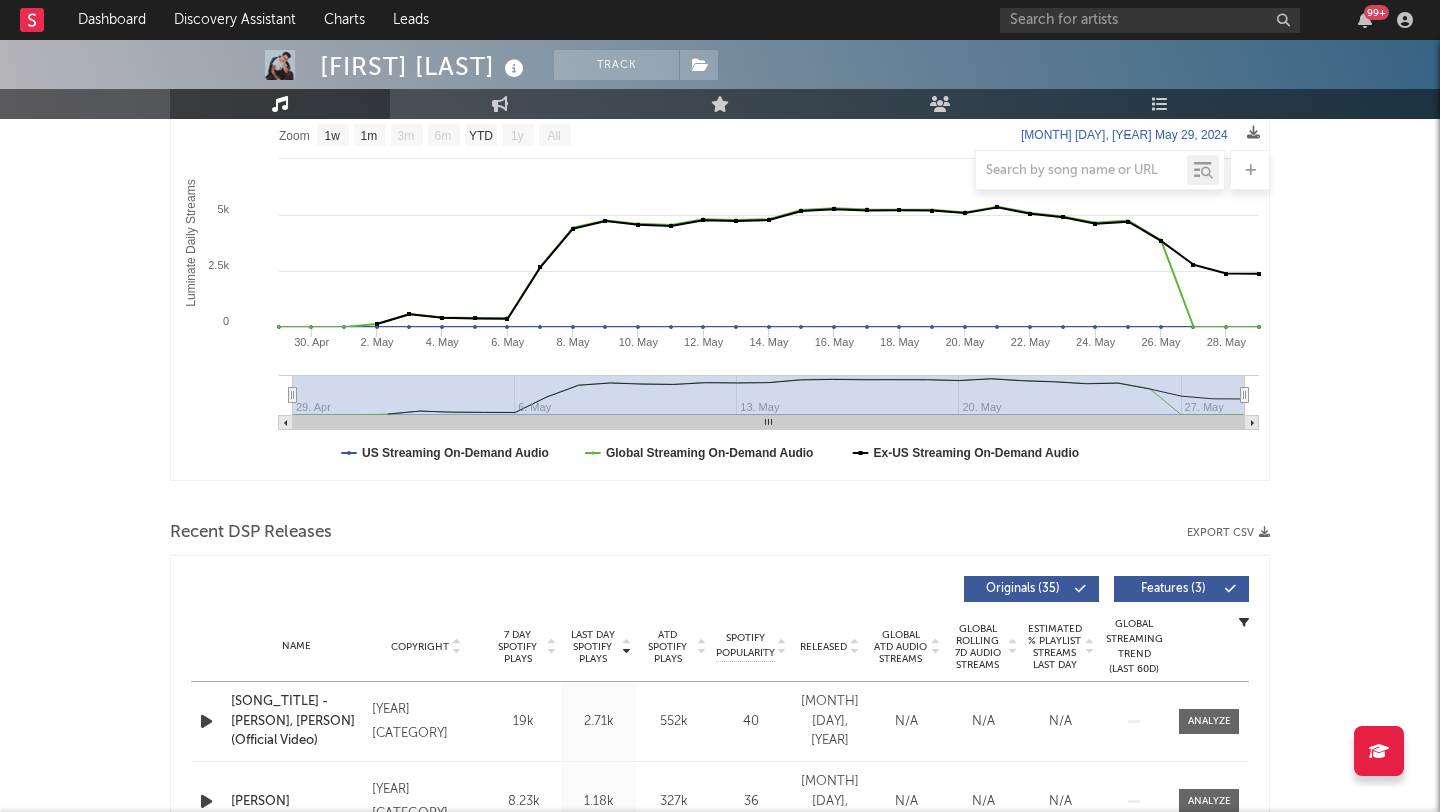 scroll, scrollTop: 0, scrollLeft: 0, axis: both 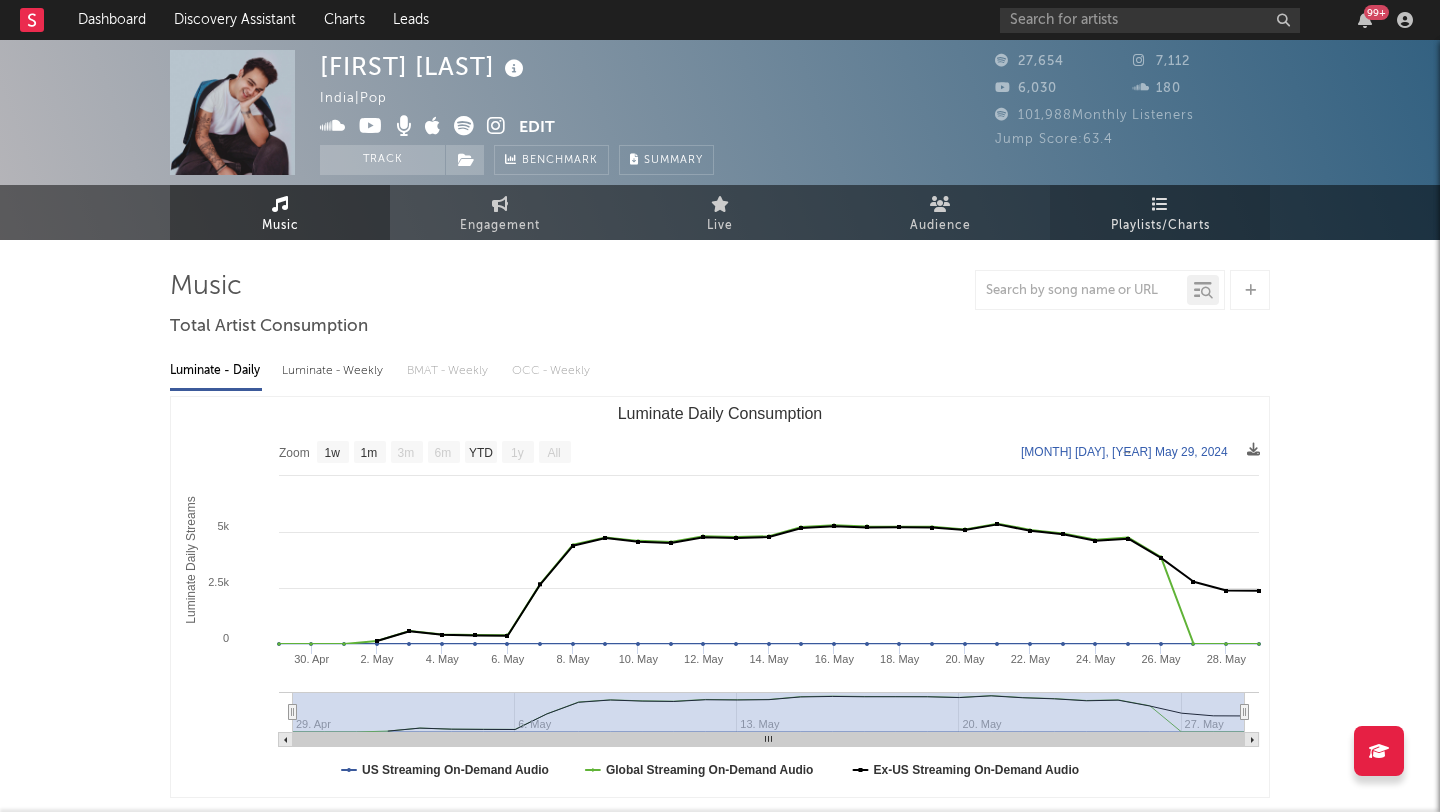 click at bounding box center (1160, 204) 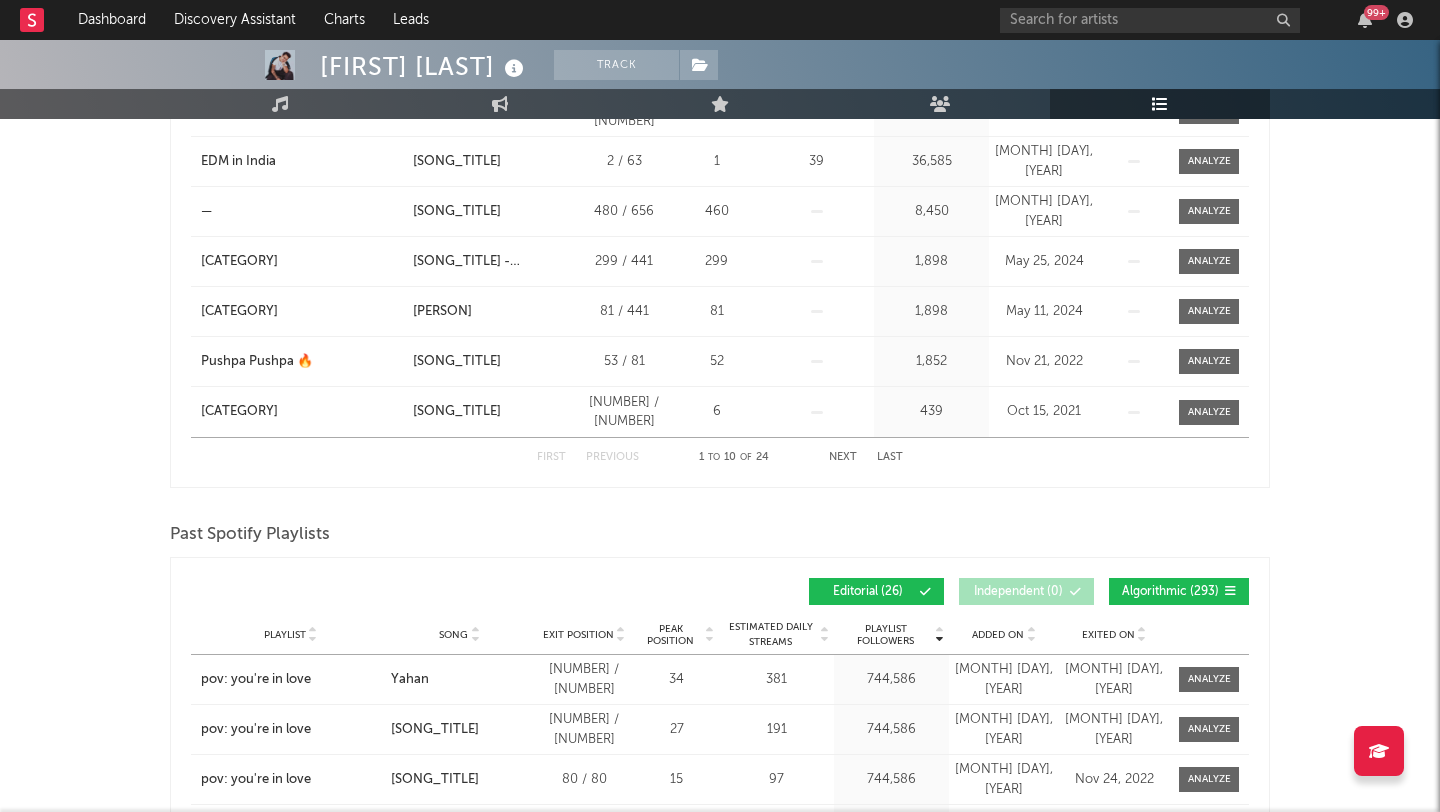 scroll, scrollTop: 0, scrollLeft: 0, axis: both 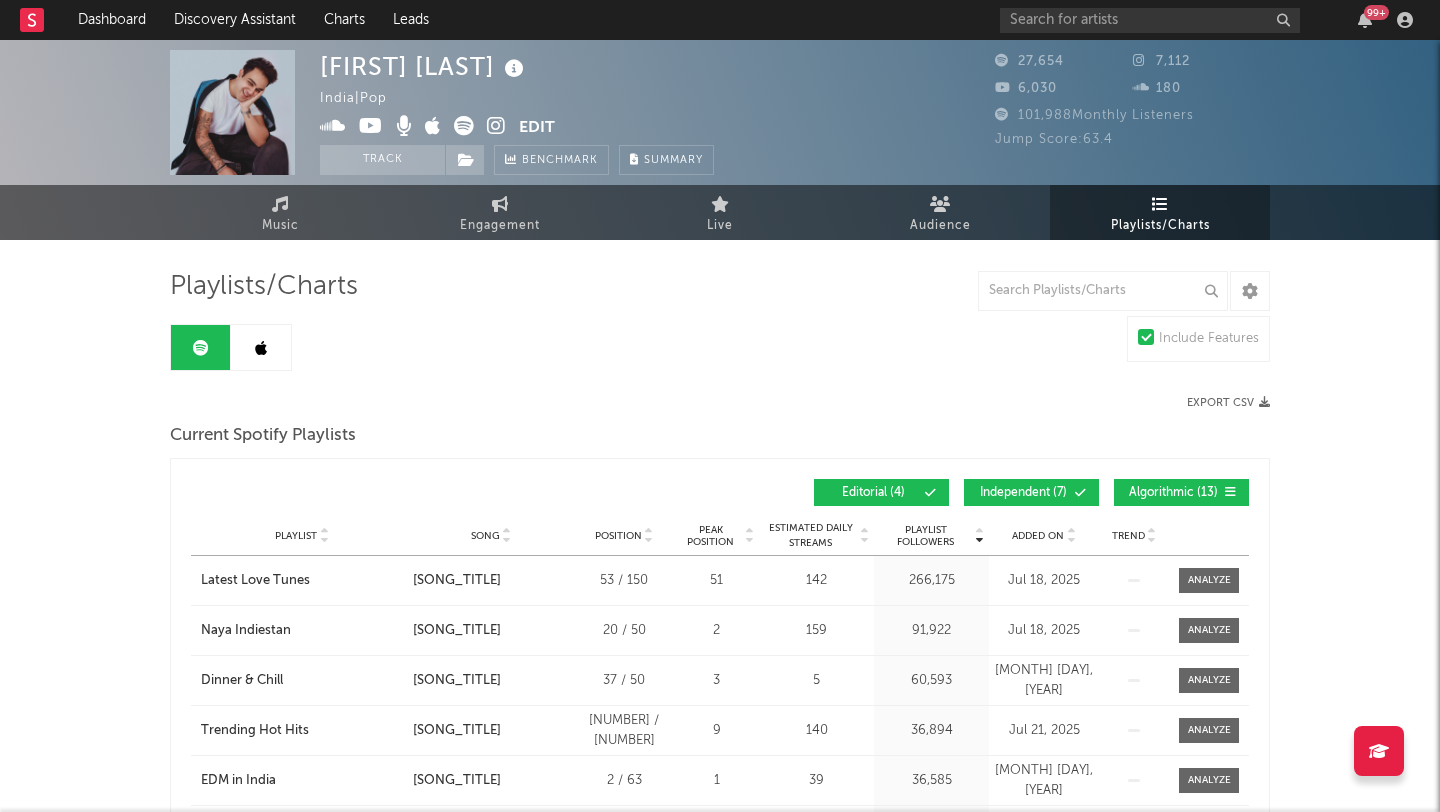 click at bounding box center [261, 347] 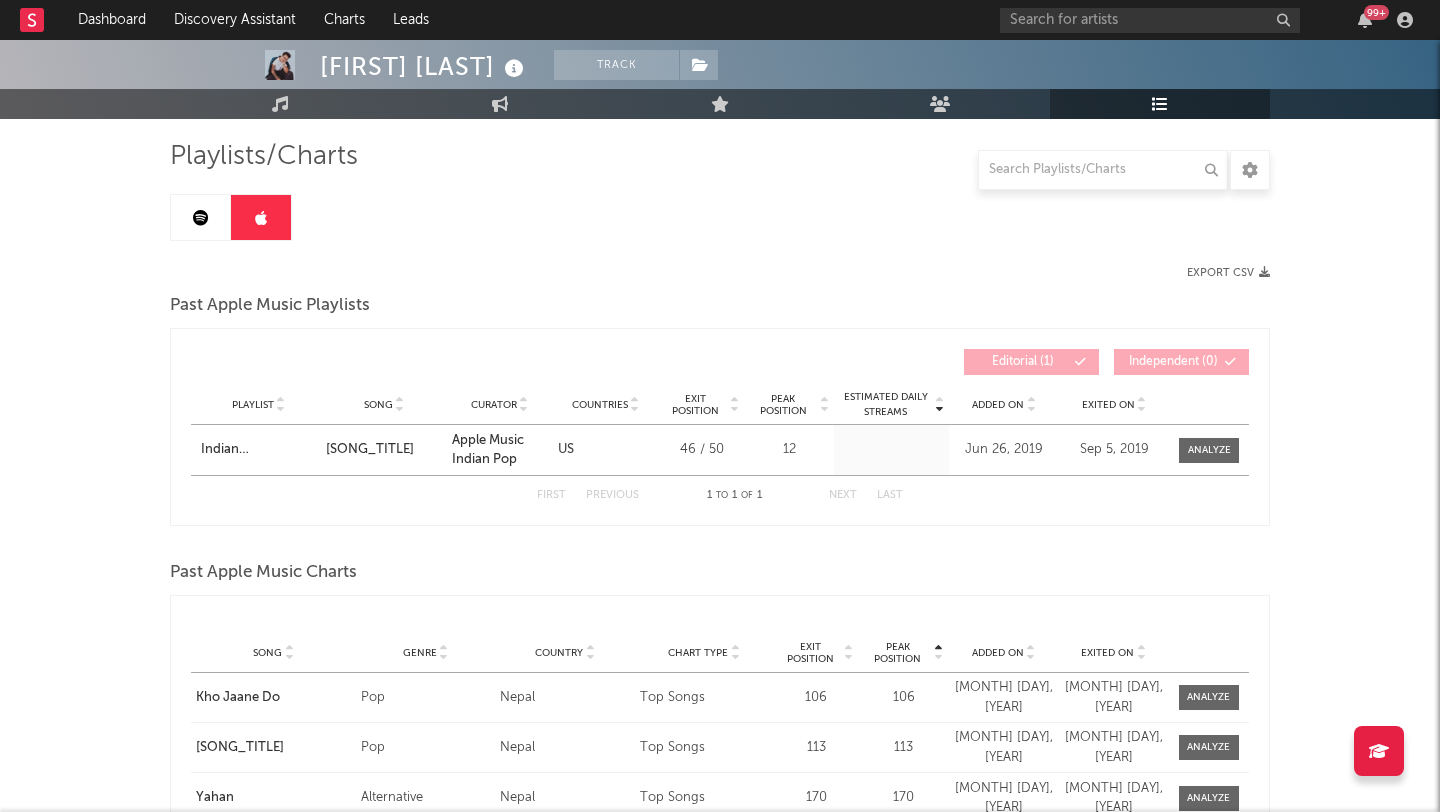 scroll, scrollTop: 0, scrollLeft: 0, axis: both 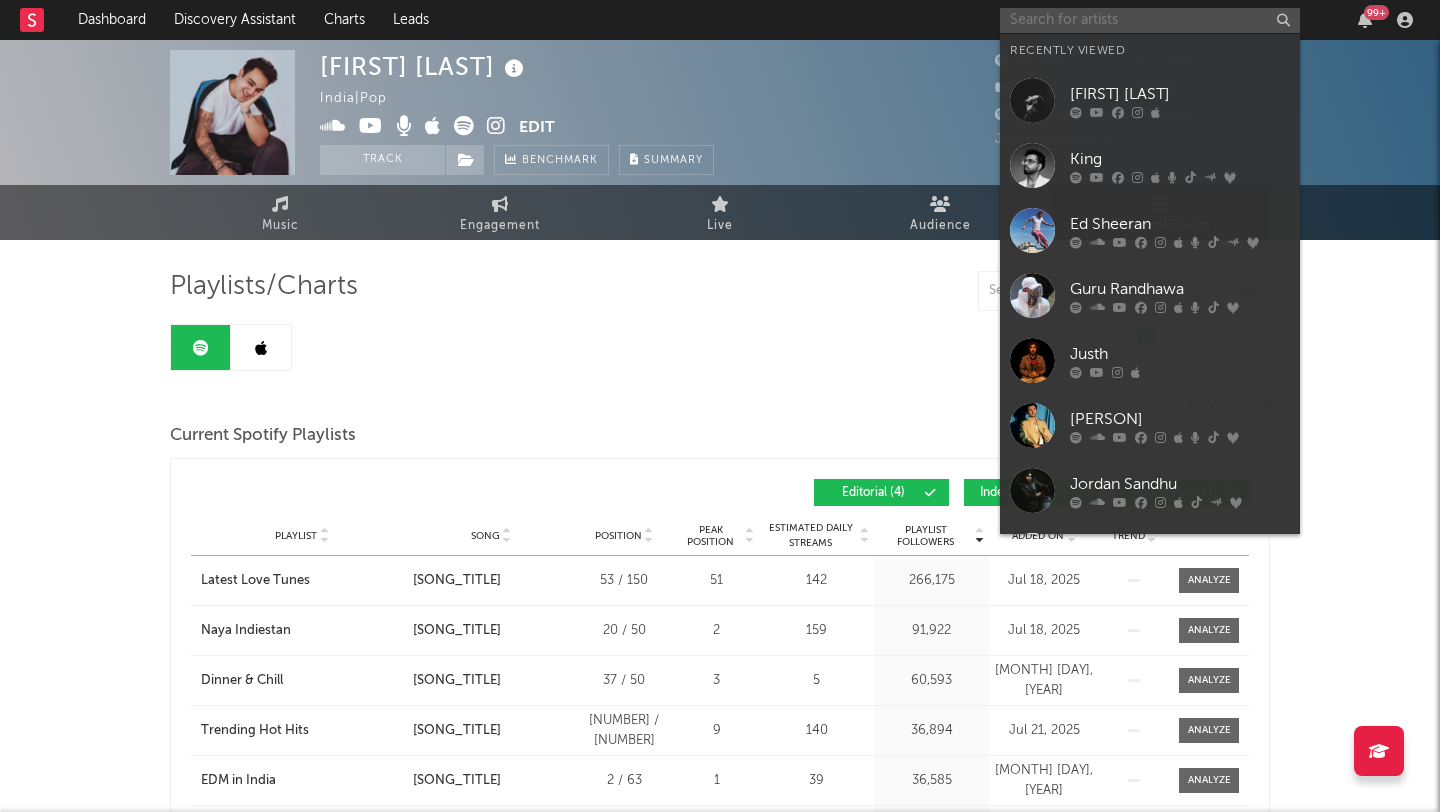 click at bounding box center [1150, 20] 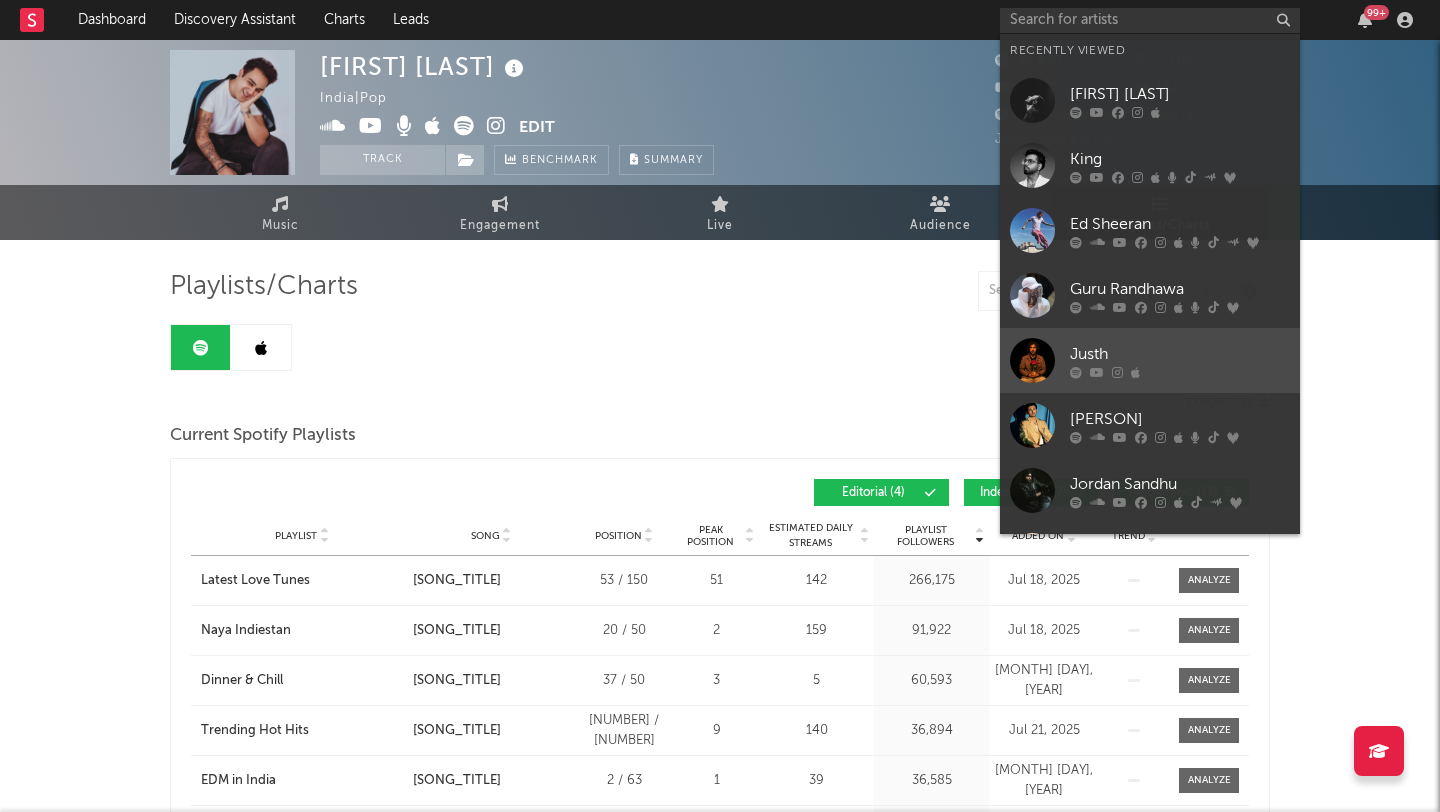click on "Justh" at bounding box center [1180, 354] 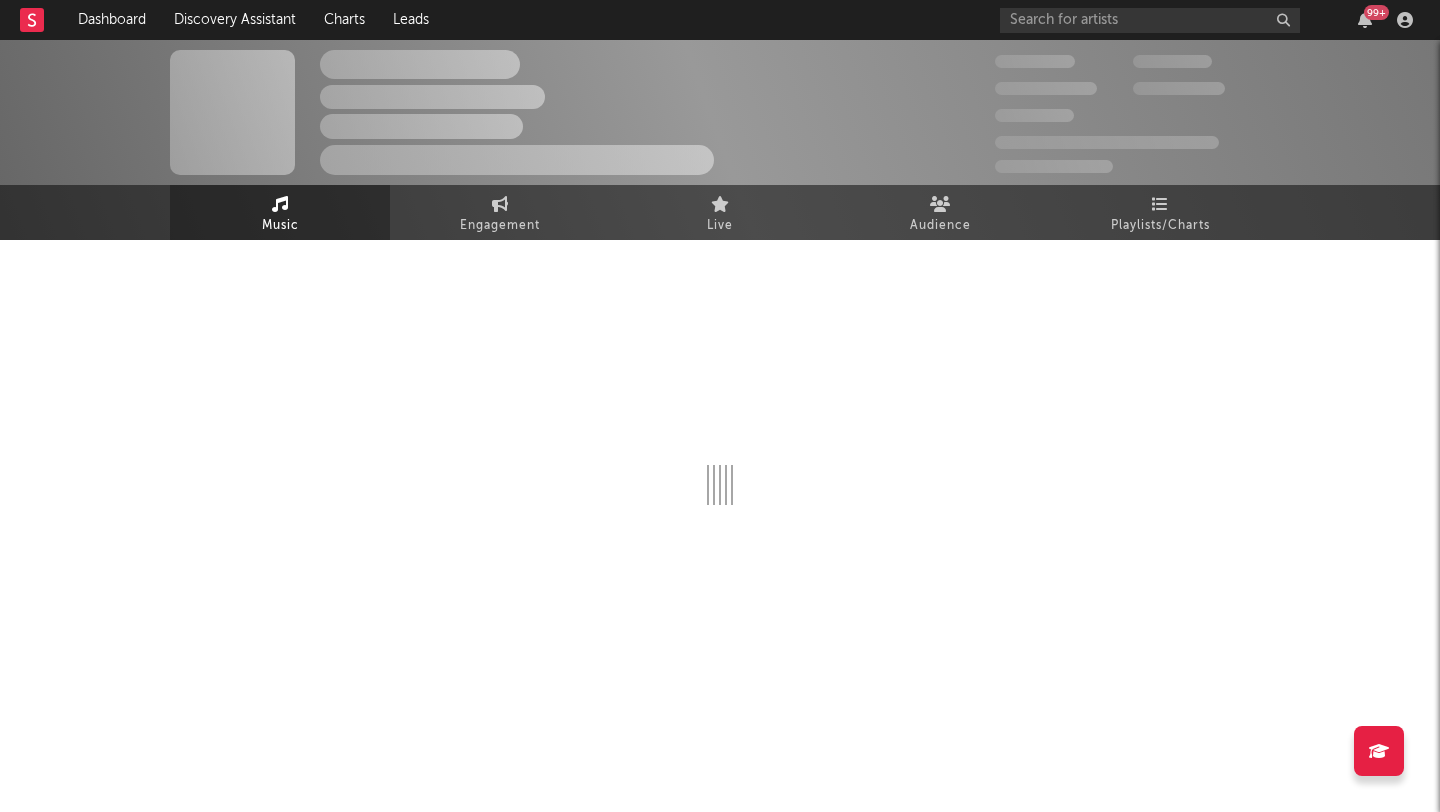 select on "6m" 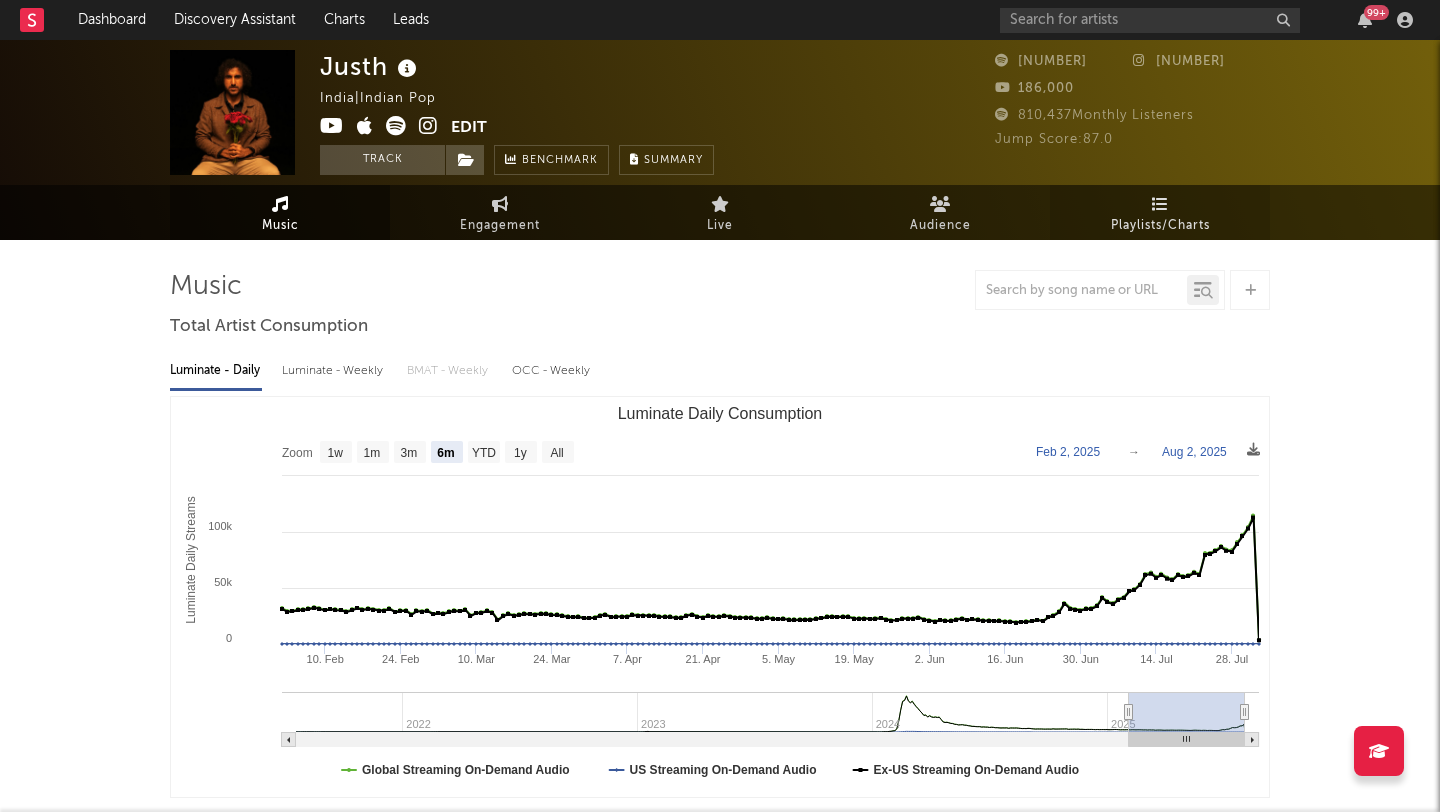 click at bounding box center (1160, 204) 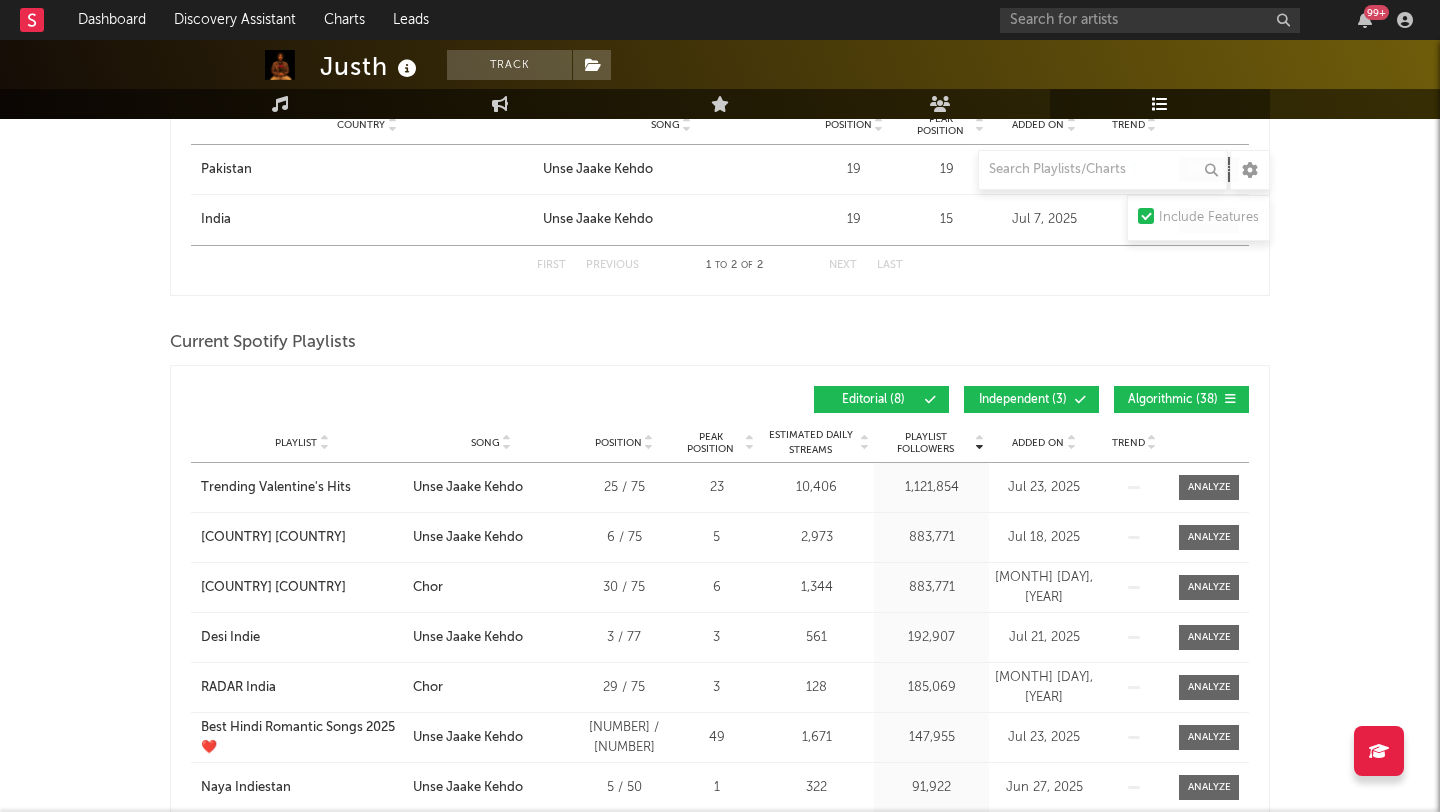 scroll, scrollTop: 0, scrollLeft: 0, axis: both 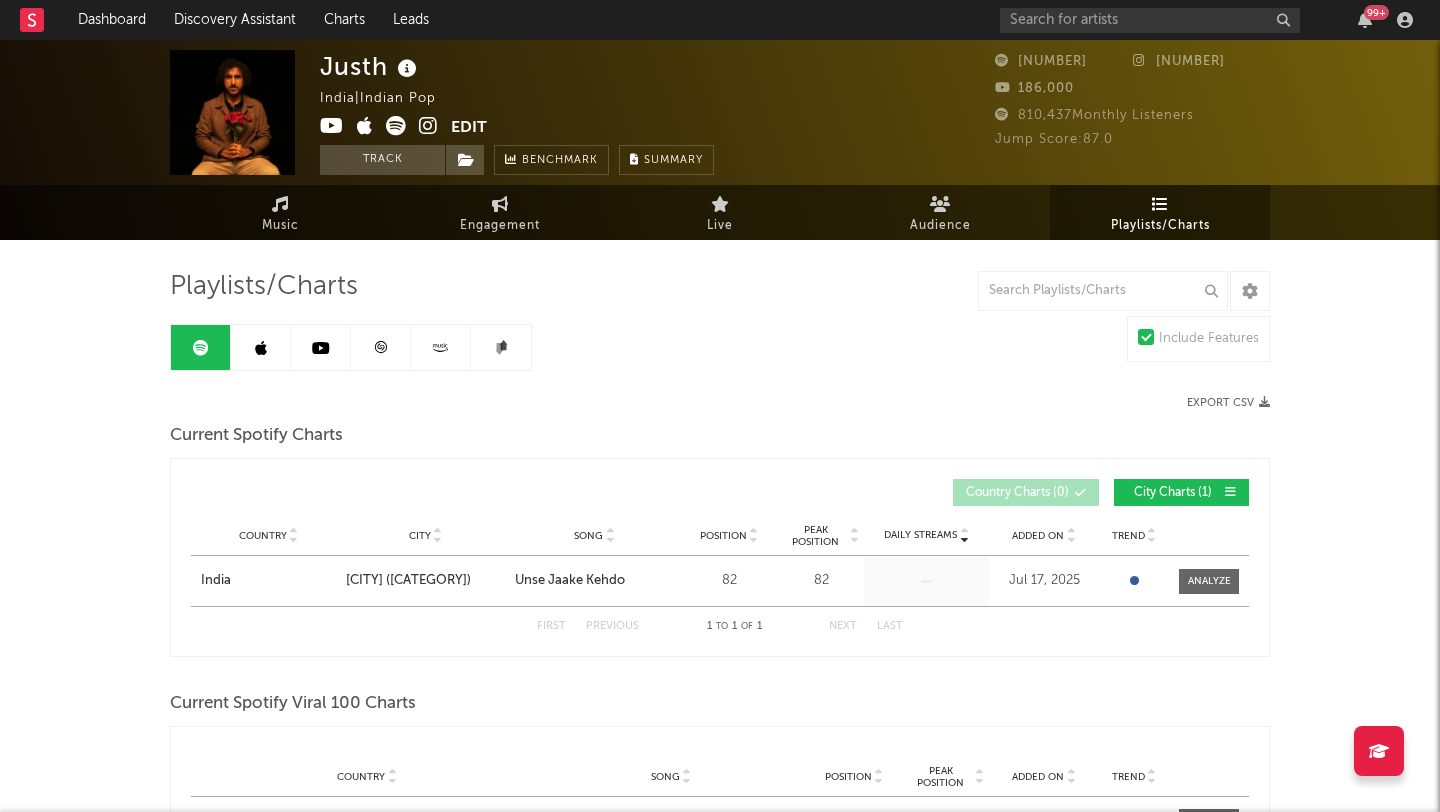 click at bounding box center [261, 347] 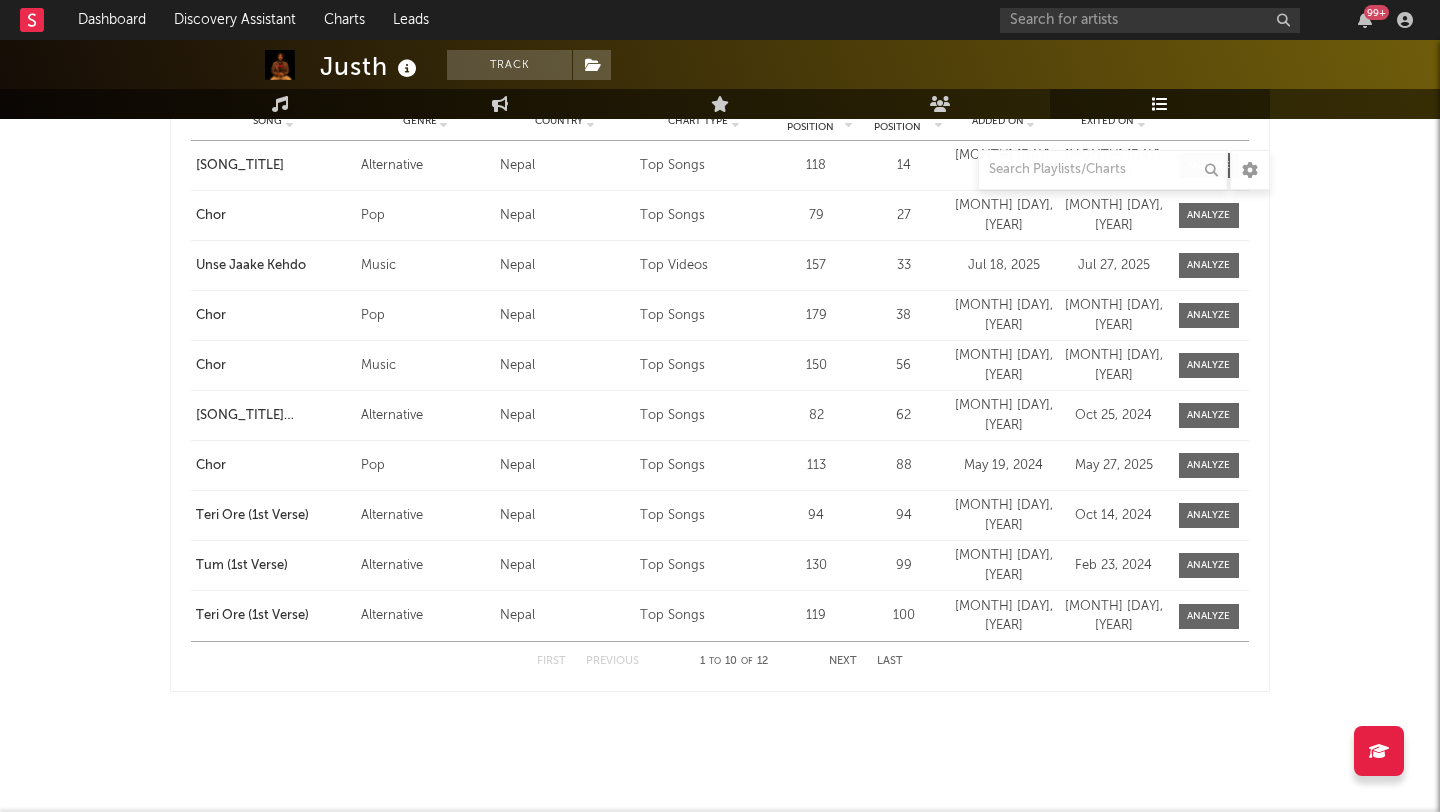scroll, scrollTop: 0, scrollLeft: 0, axis: both 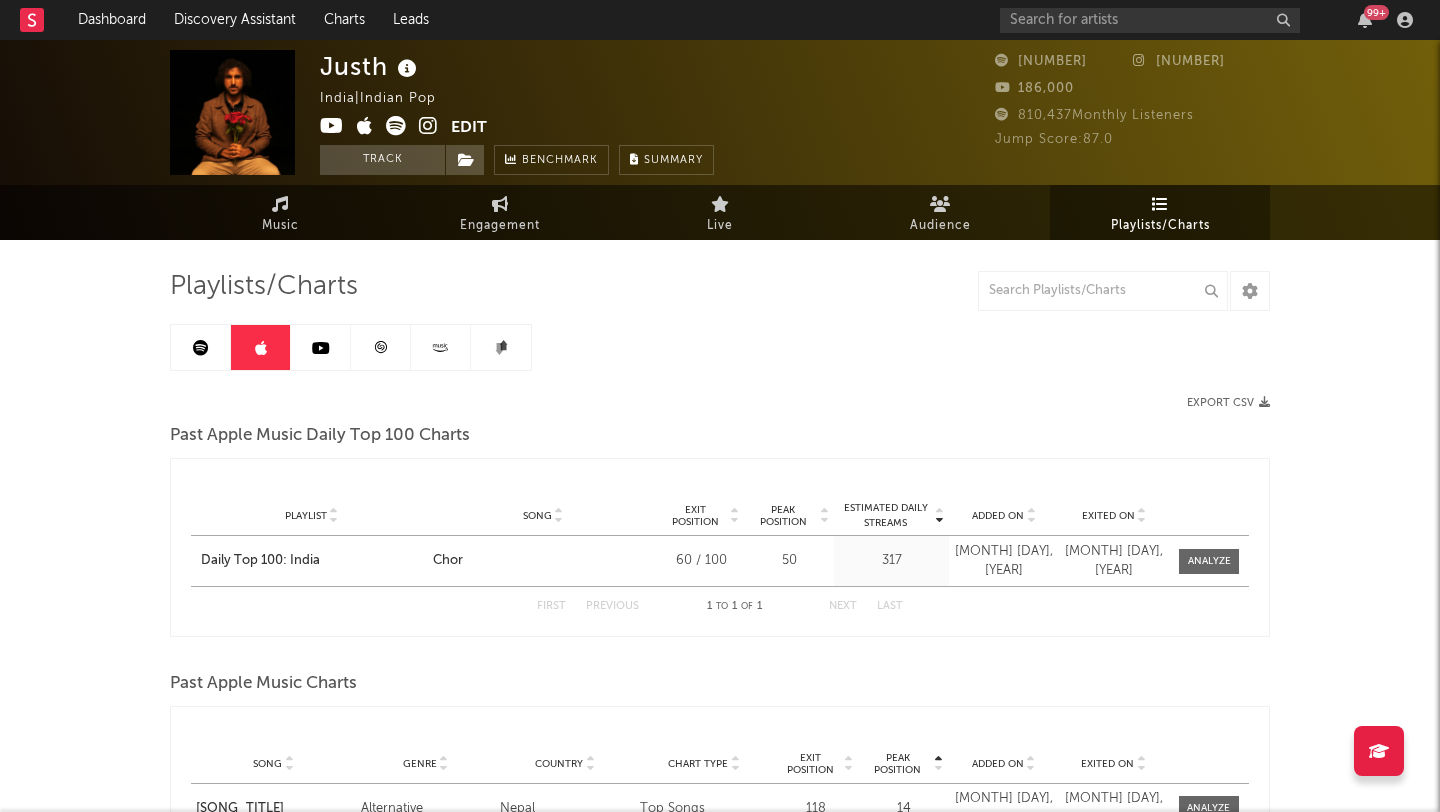 click on "99 +" at bounding box center (1210, 20) 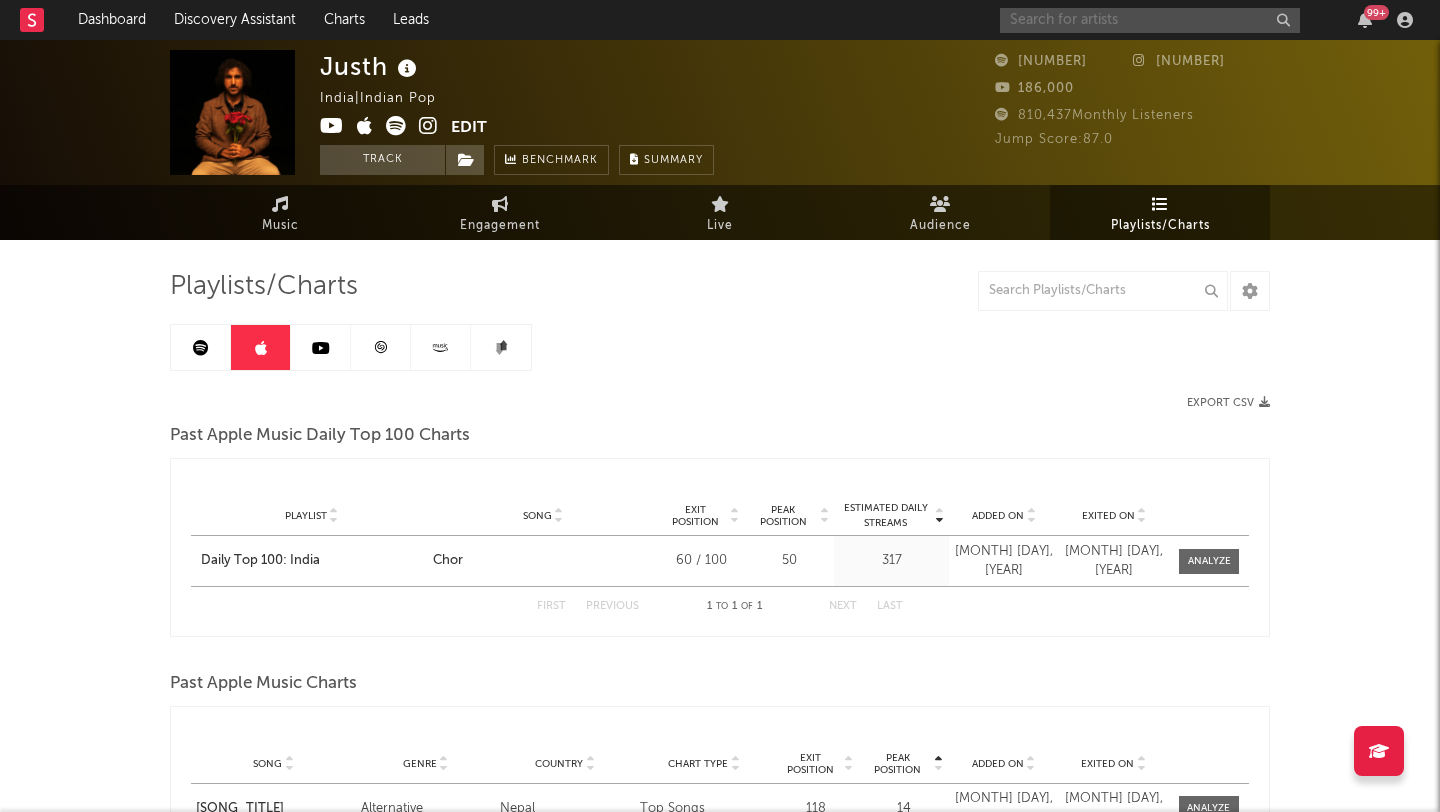 click at bounding box center [1150, 20] 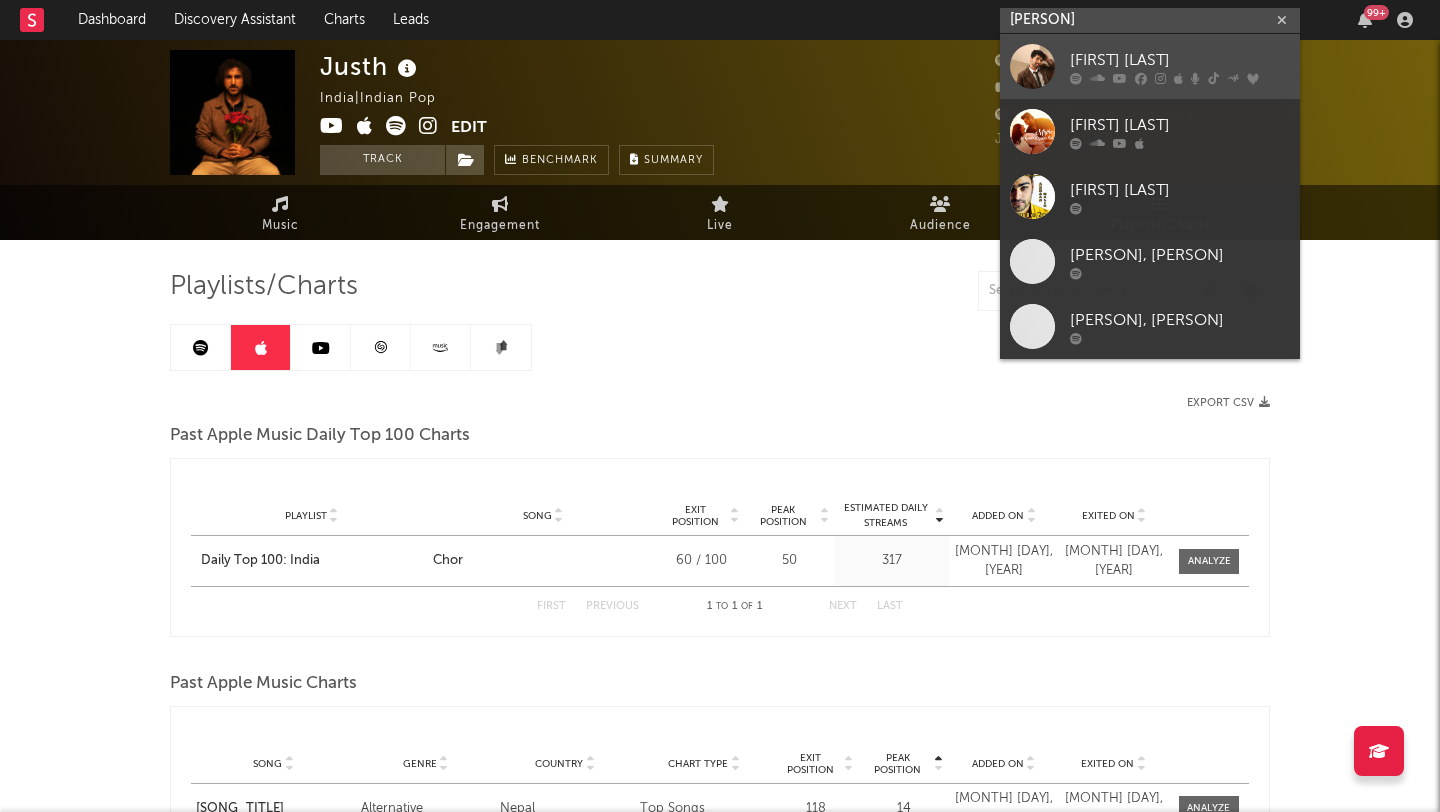 type on "[PERSON]" 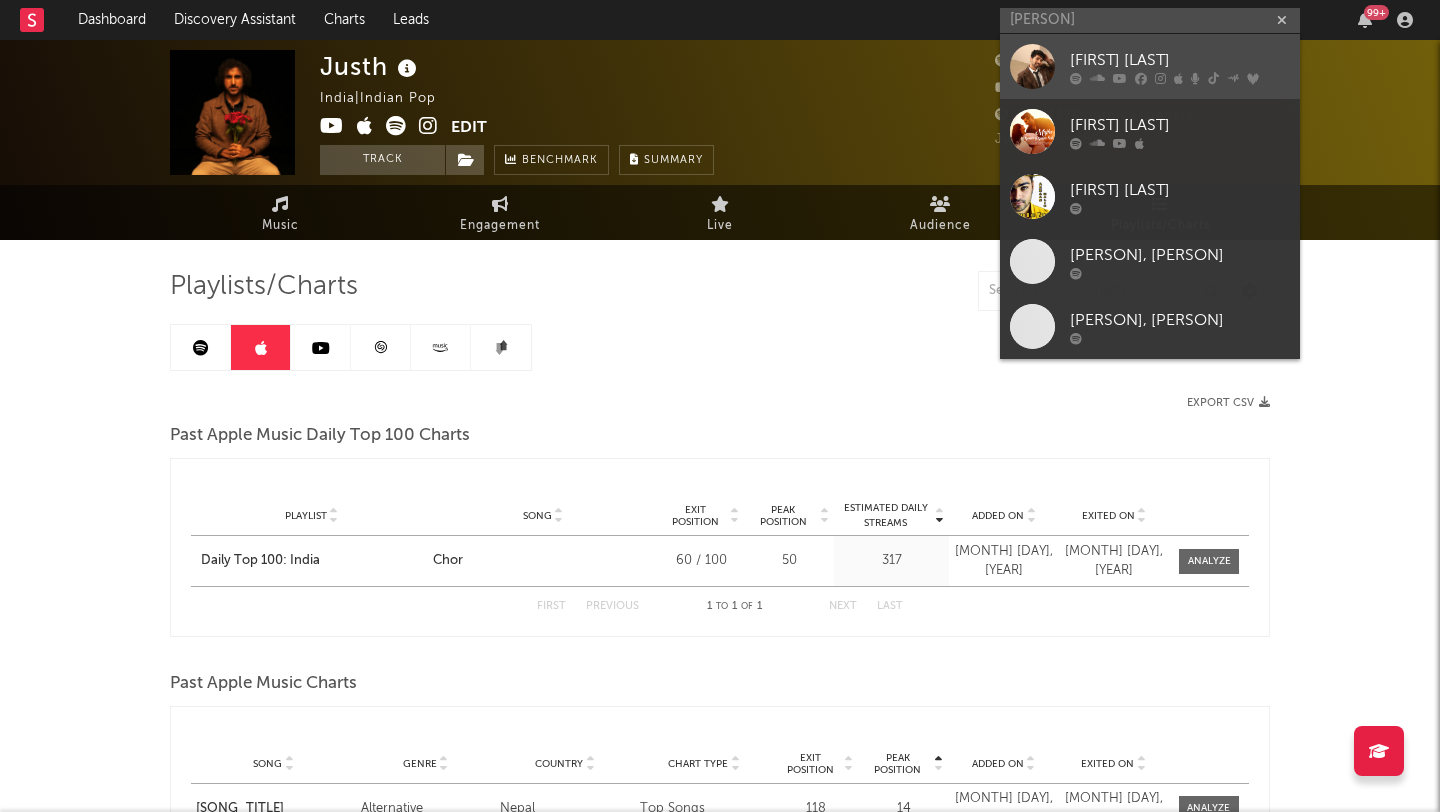 click on "[FIRST] [LAST]" at bounding box center [1150, 66] 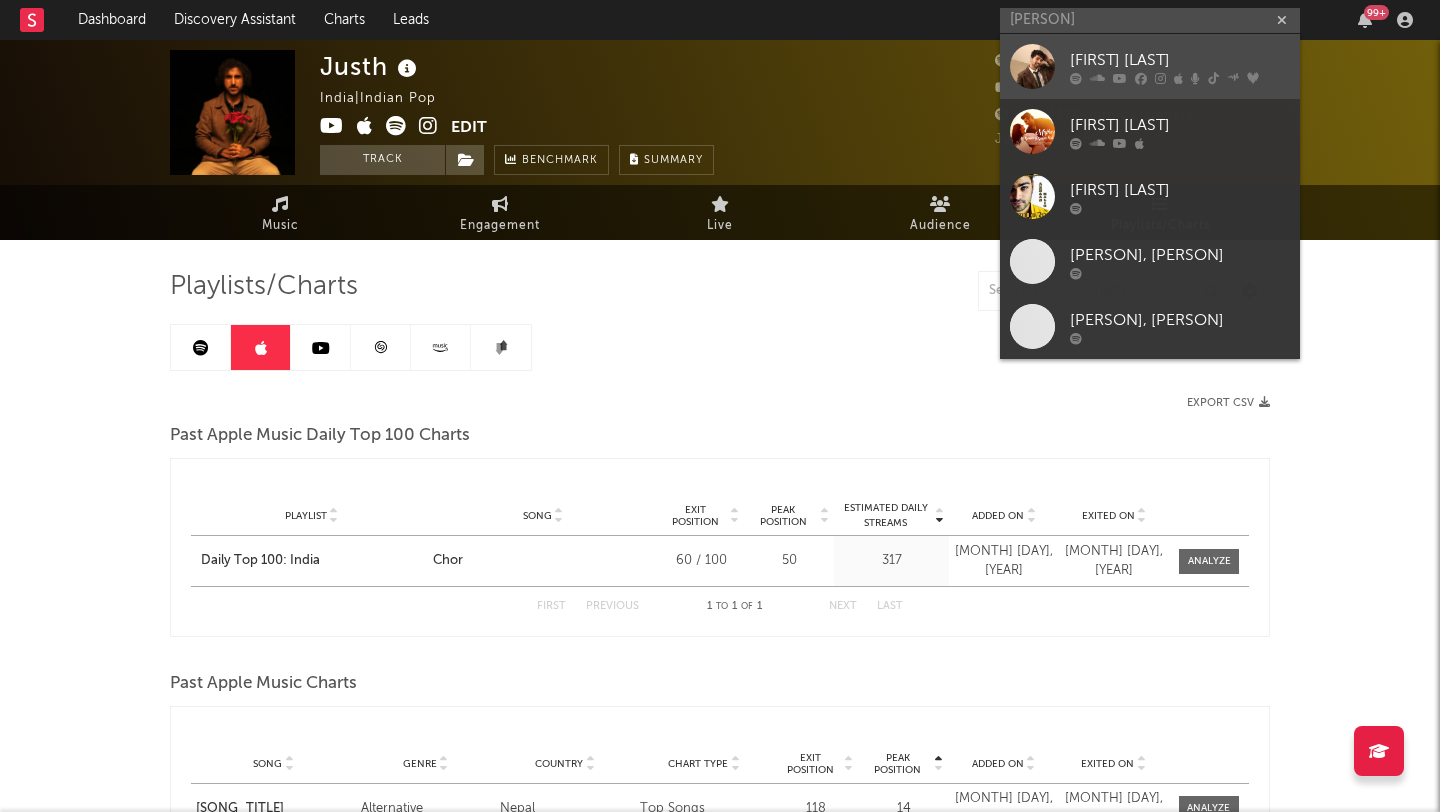 type 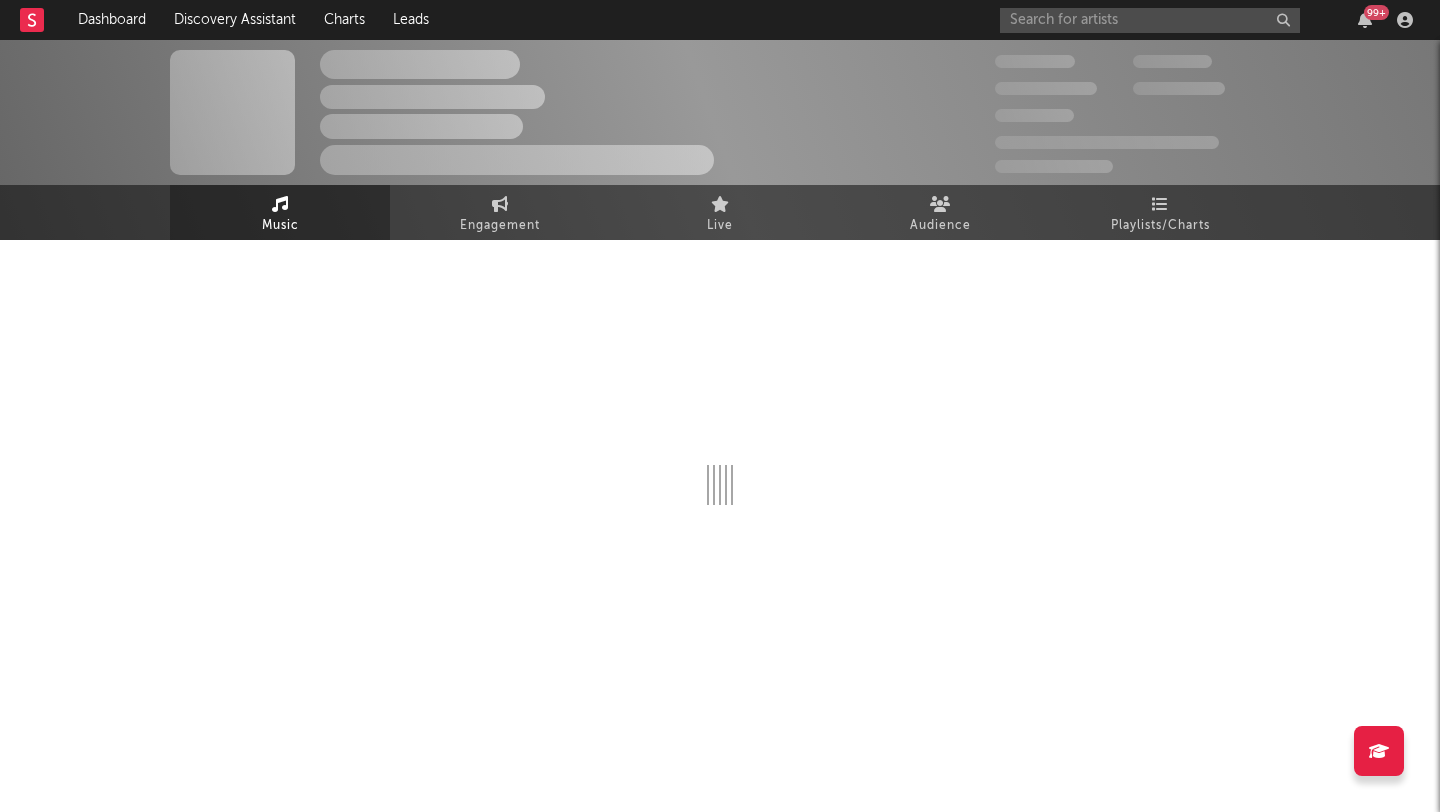 select on "6m" 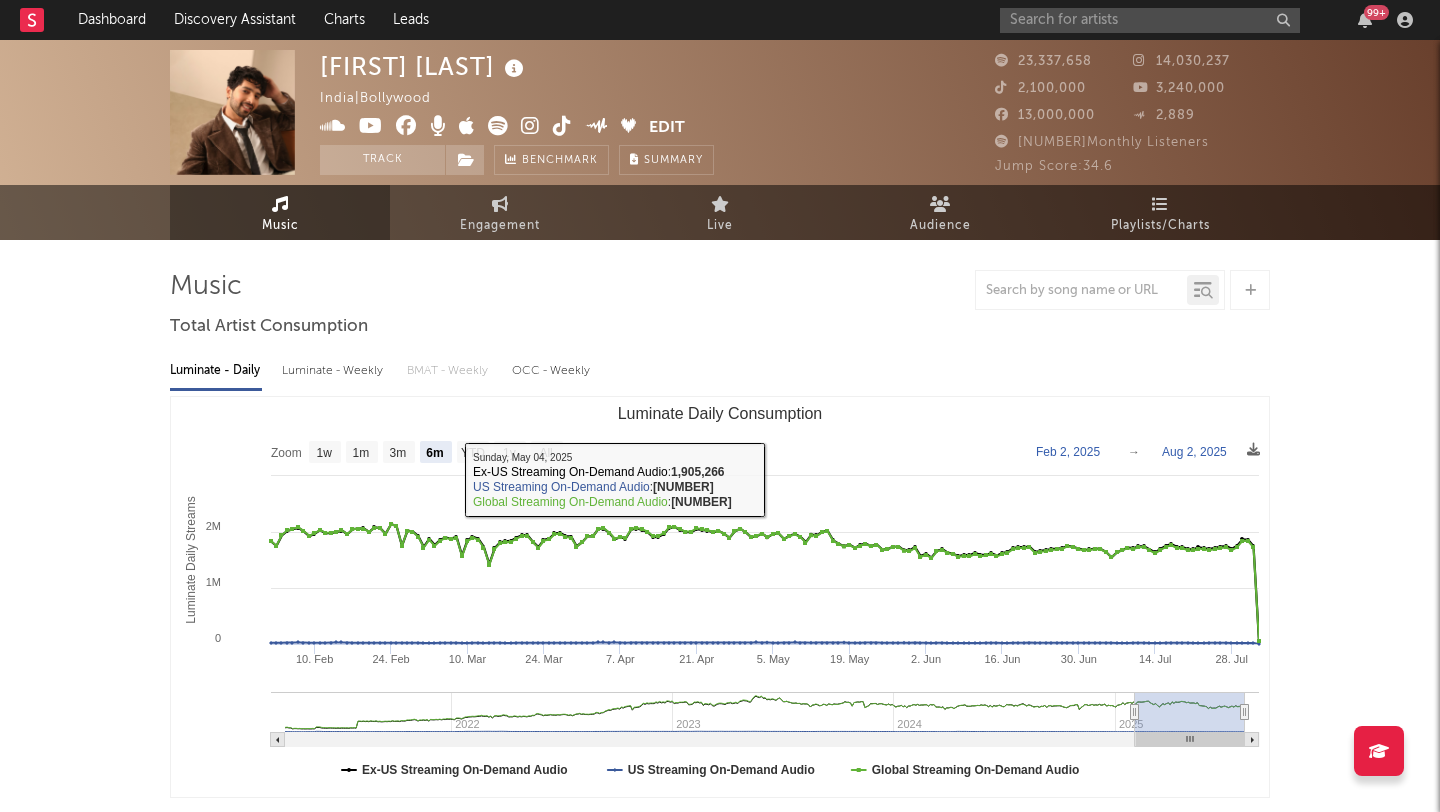 select on "6m" 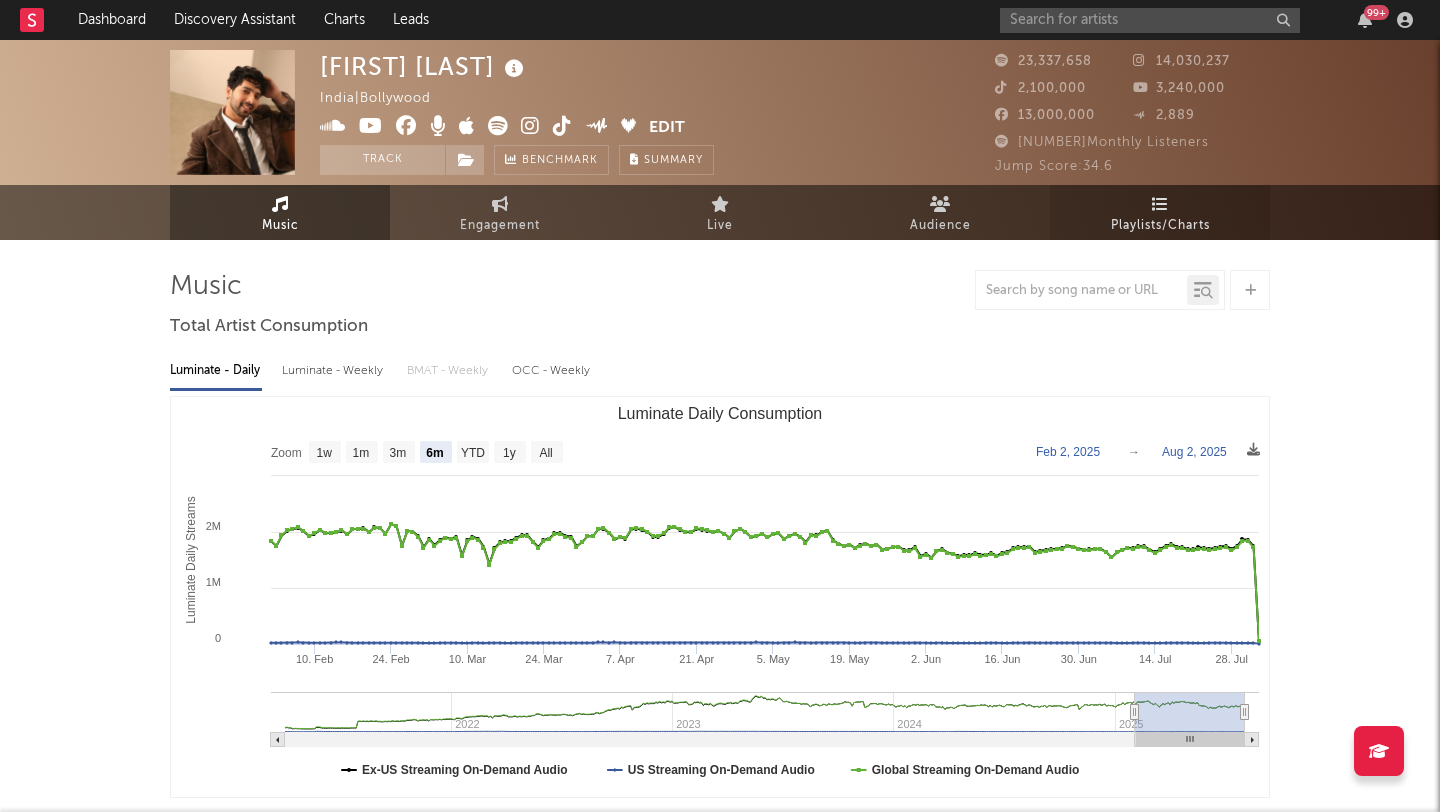click at bounding box center [1160, 204] 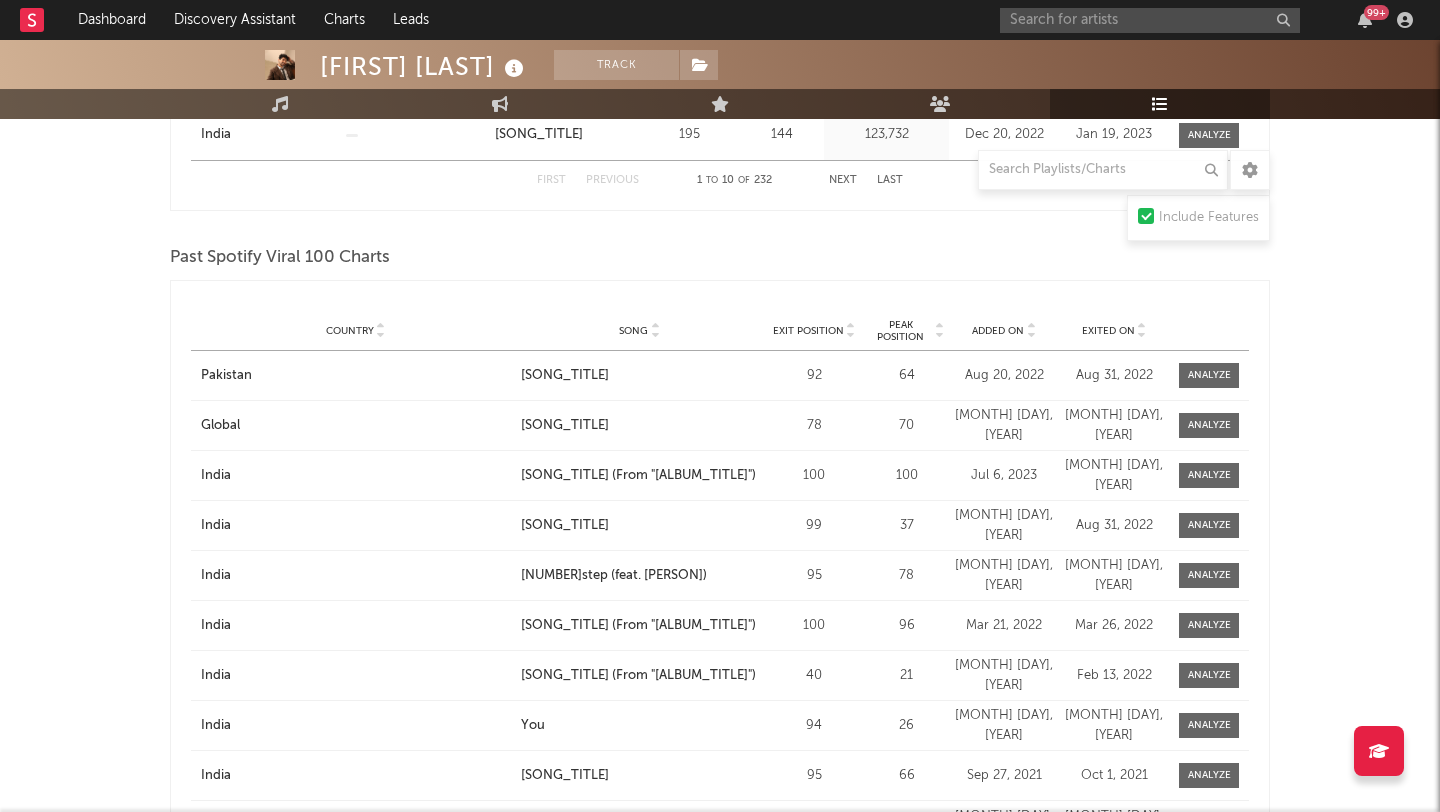 scroll, scrollTop: 2151, scrollLeft: 0, axis: vertical 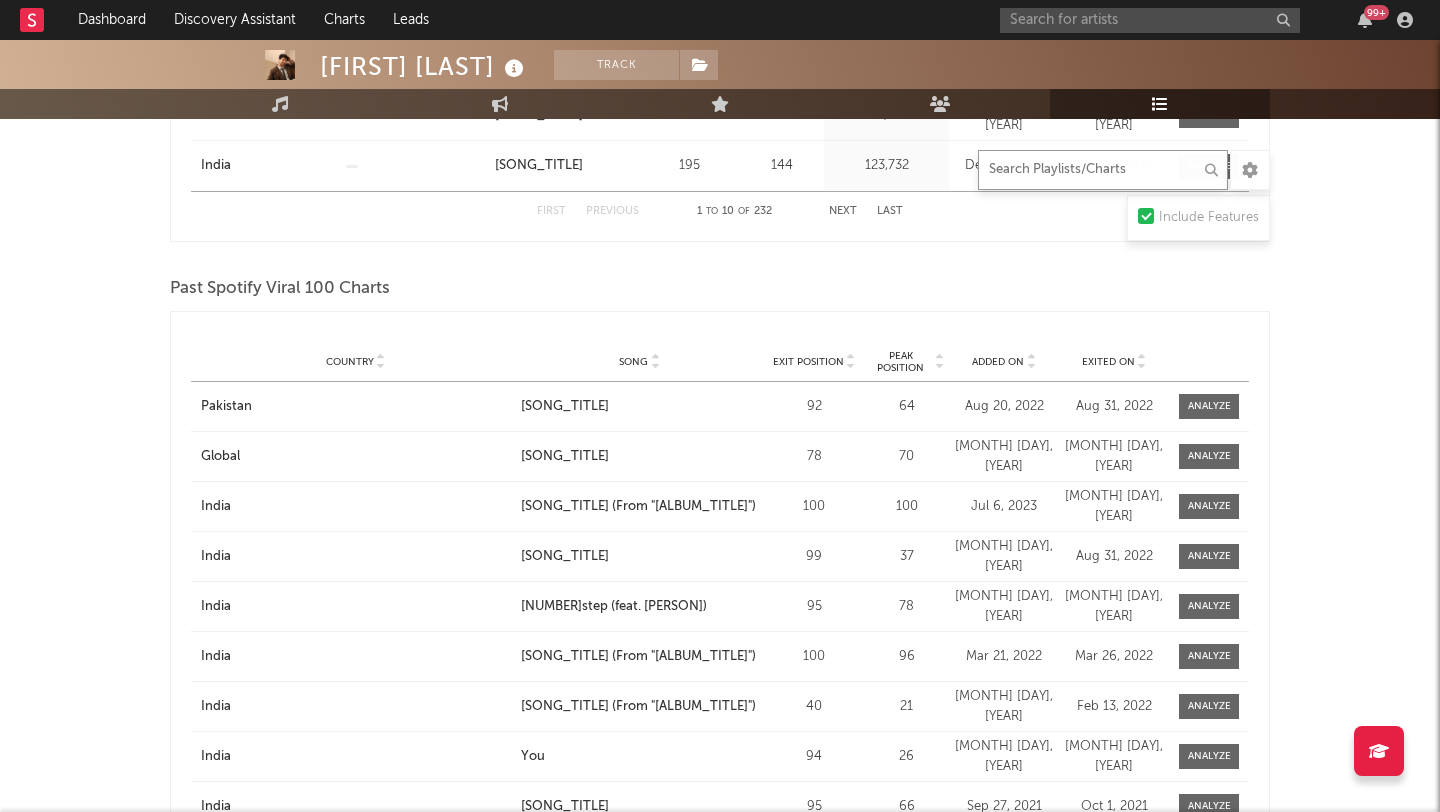 click at bounding box center [1103, 170] 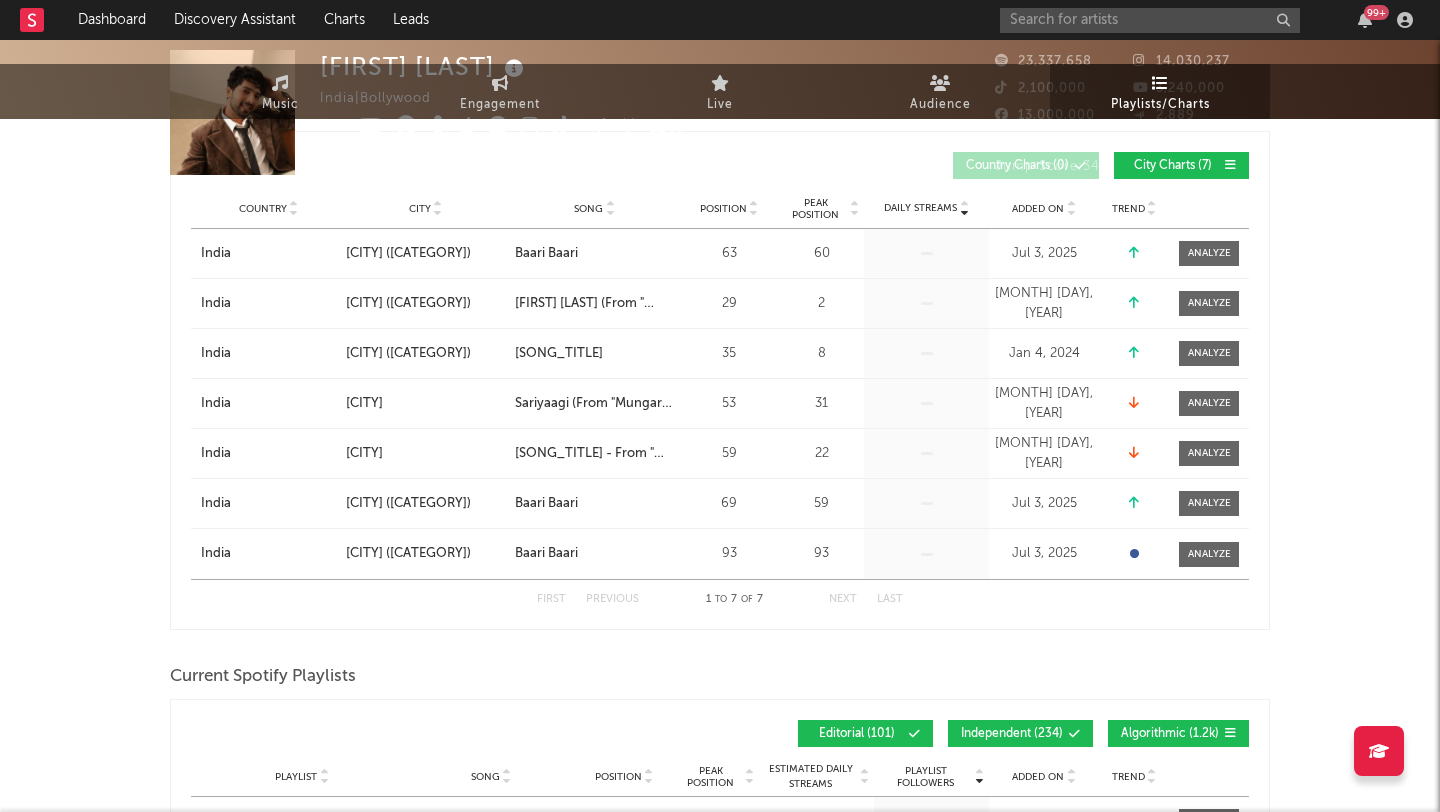 scroll, scrollTop: 0, scrollLeft: 0, axis: both 